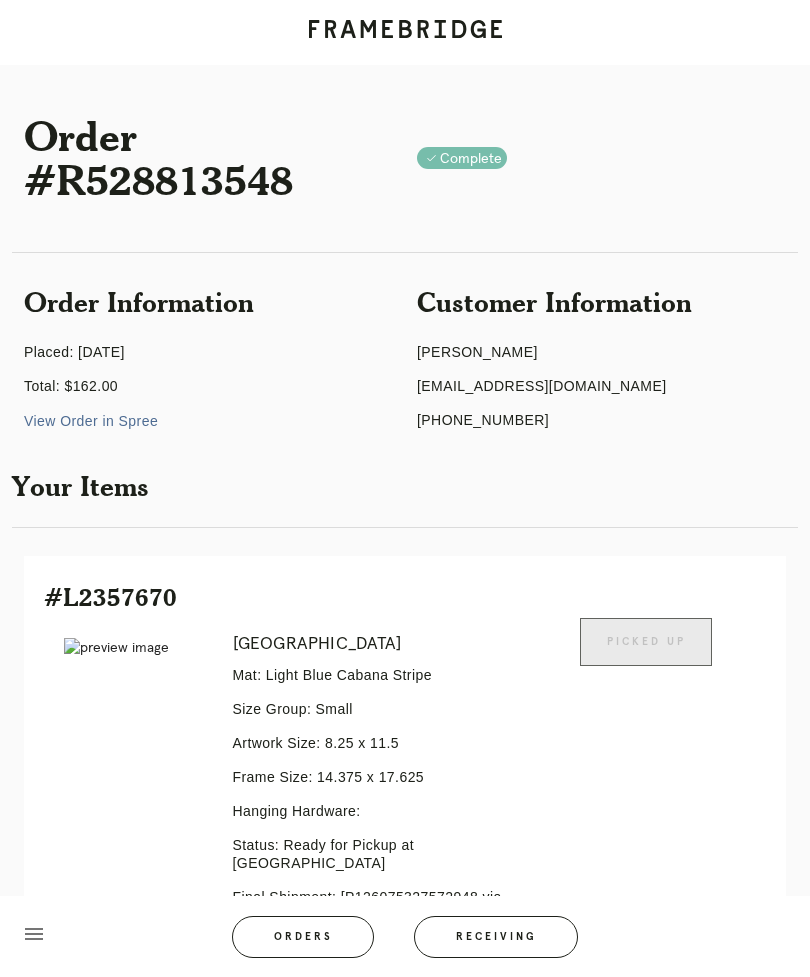 scroll, scrollTop: 8, scrollLeft: 0, axis: vertical 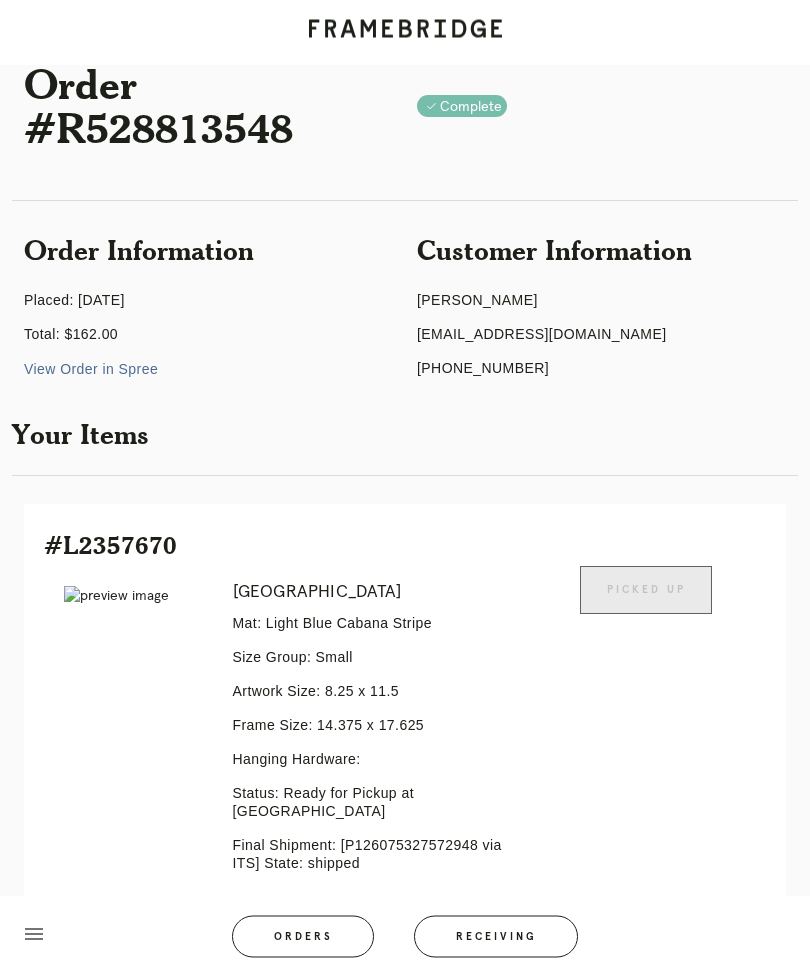click on "Receiving" at bounding box center (496, 937) 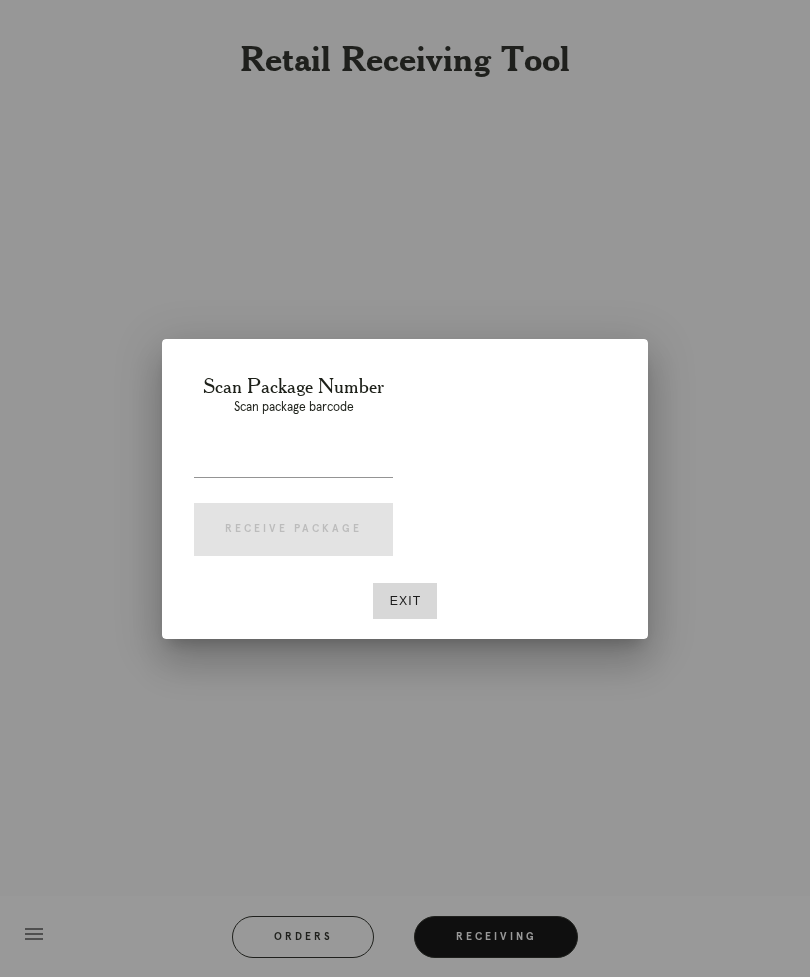 scroll, scrollTop: 64, scrollLeft: 0, axis: vertical 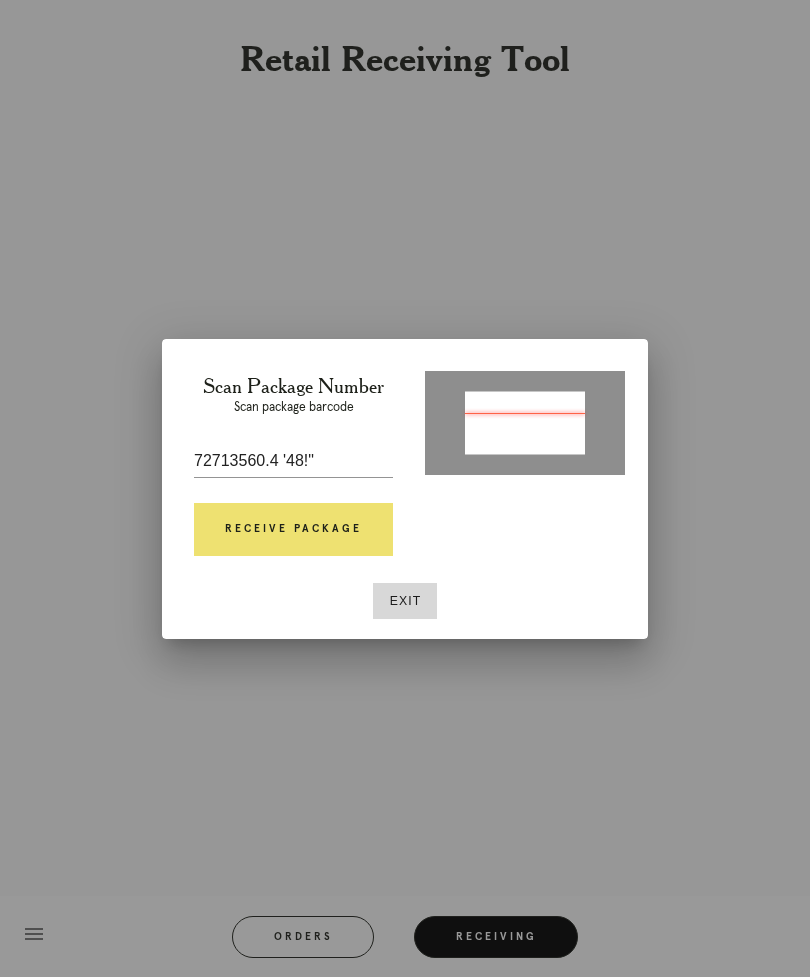 click at bounding box center (525, 424) 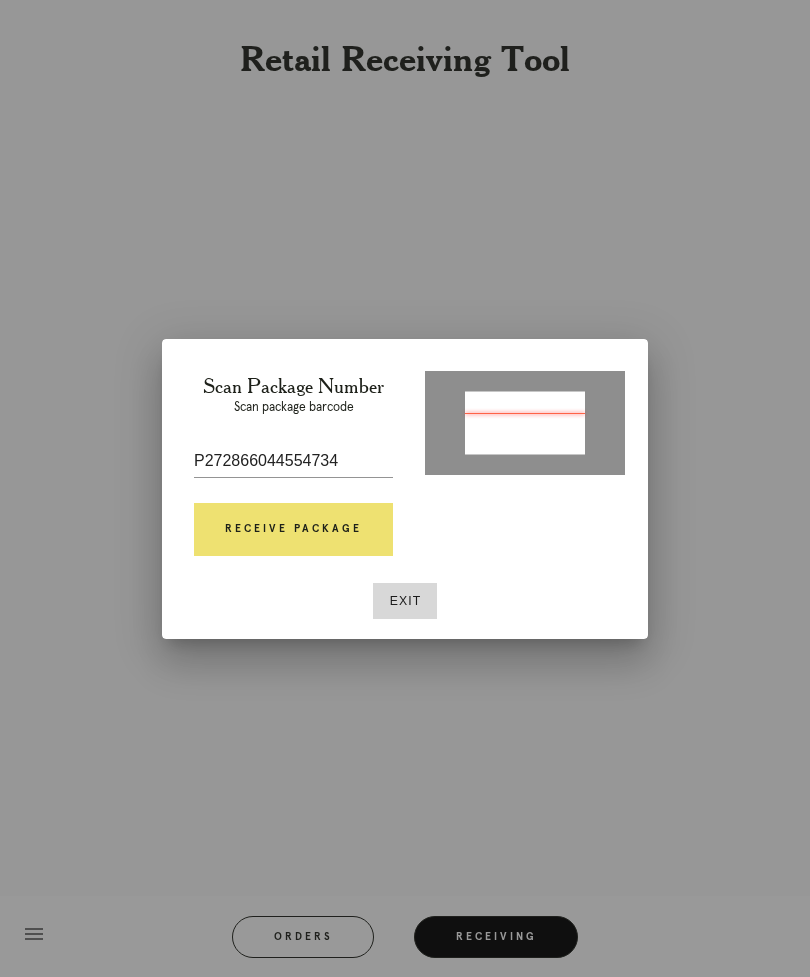 click on "Receive Package" at bounding box center [293, 530] 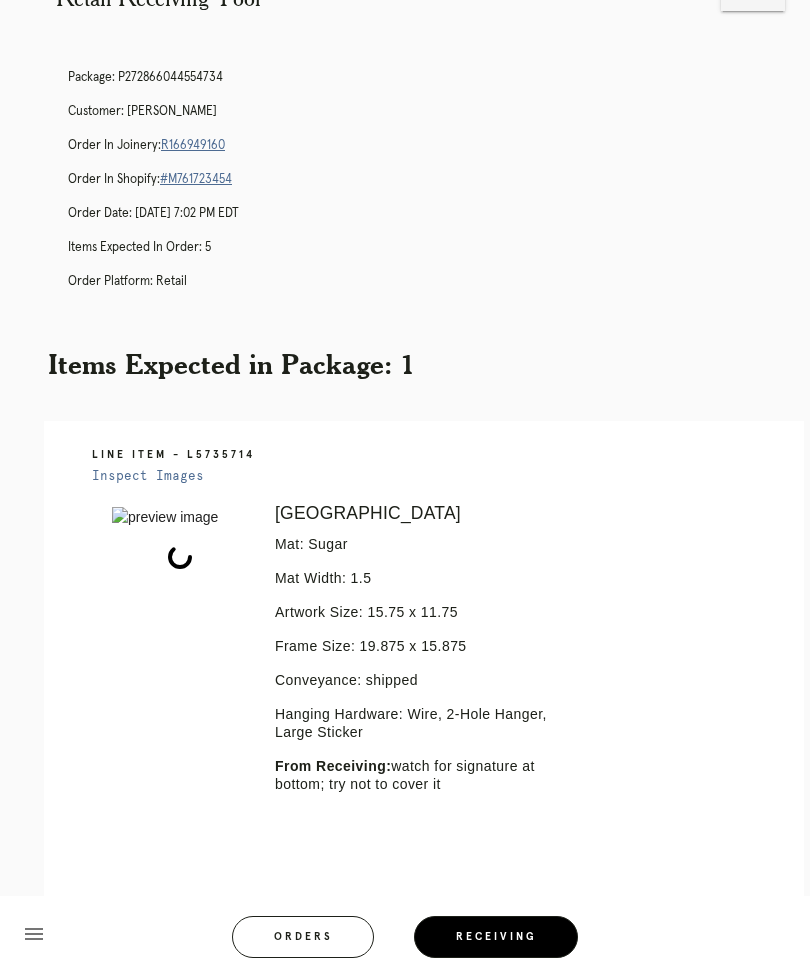 click on "Package: P272866044554734   Customer: [PERSON_NAME]
Order in Joinery:
R166949160
Order in Shopify:
#M761723454
Order Date:
[DATE]  7:02 PM EDT
Items Expected in Order: 5   Order Platform: retail" at bounding box center [425, 188] 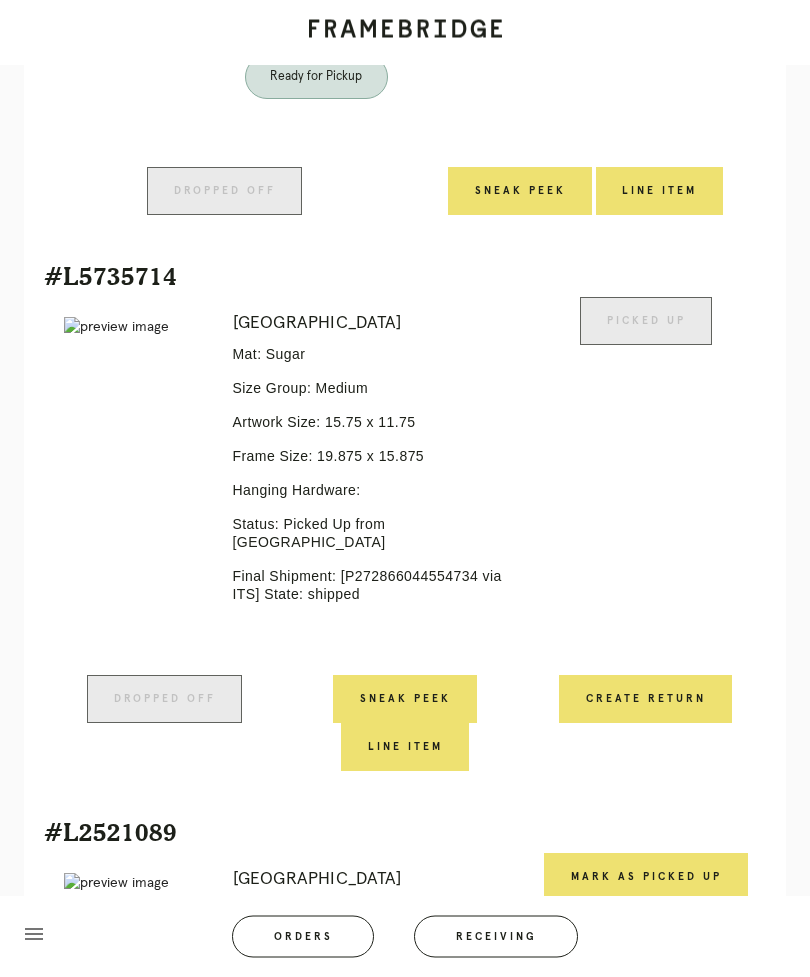 scroll, scrollTop: 1512, scrollLeft: 0, axis: vertical 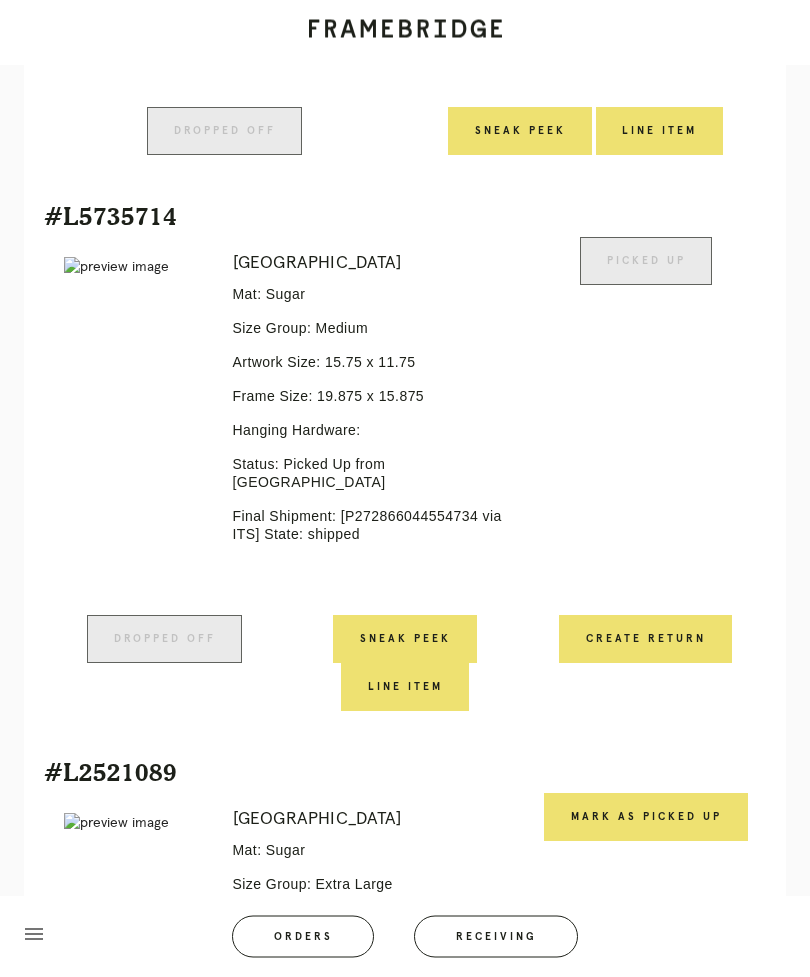 click on "Picked Up" at bounding box center [645, 427] 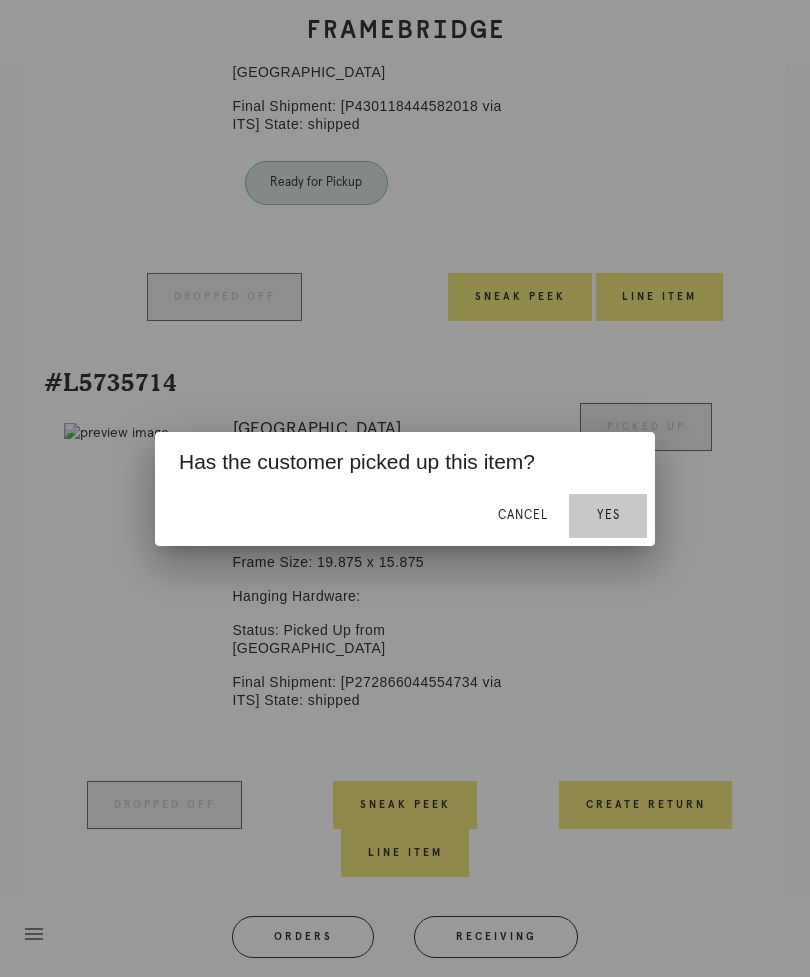 scroll, scrollTop: 1346, scrollLeft: 0, axis: vertical 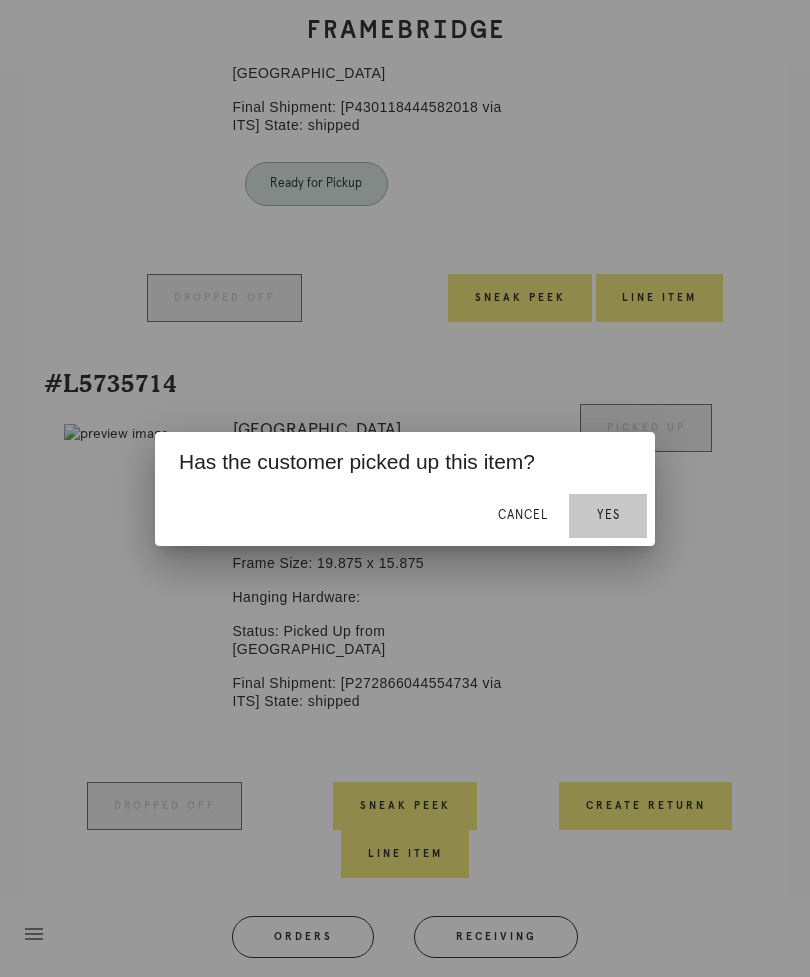 click on "Yes" at bounding box center (608, 515) 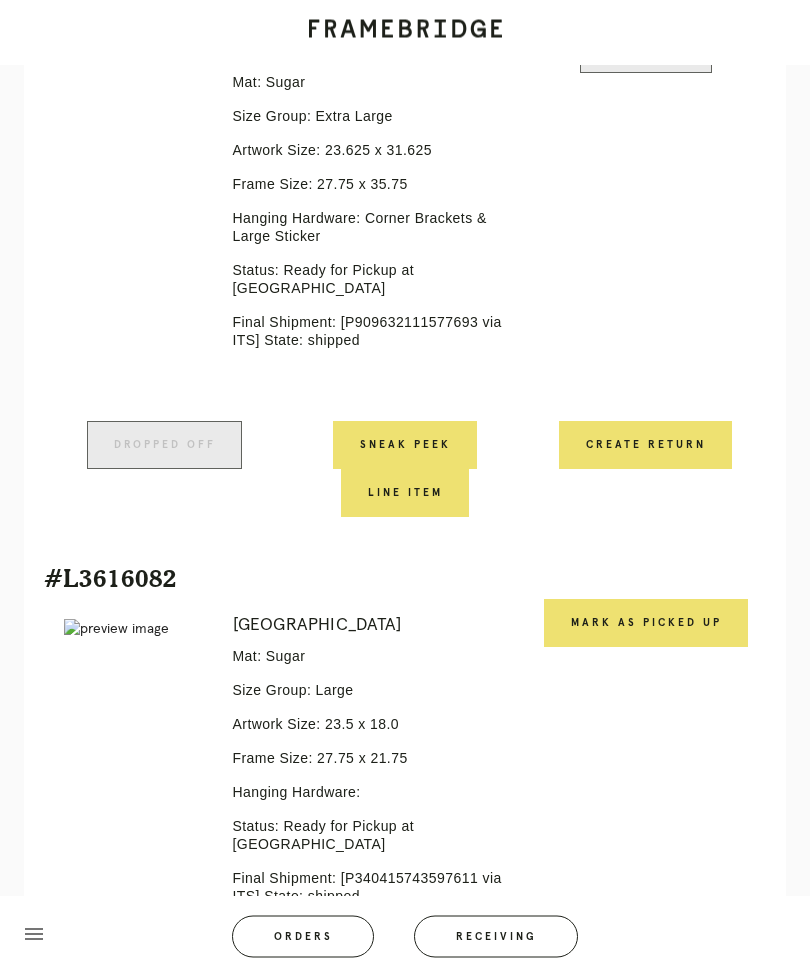 scroll, scrollTop: 2302, scrollLeft: 0, axis: vertical 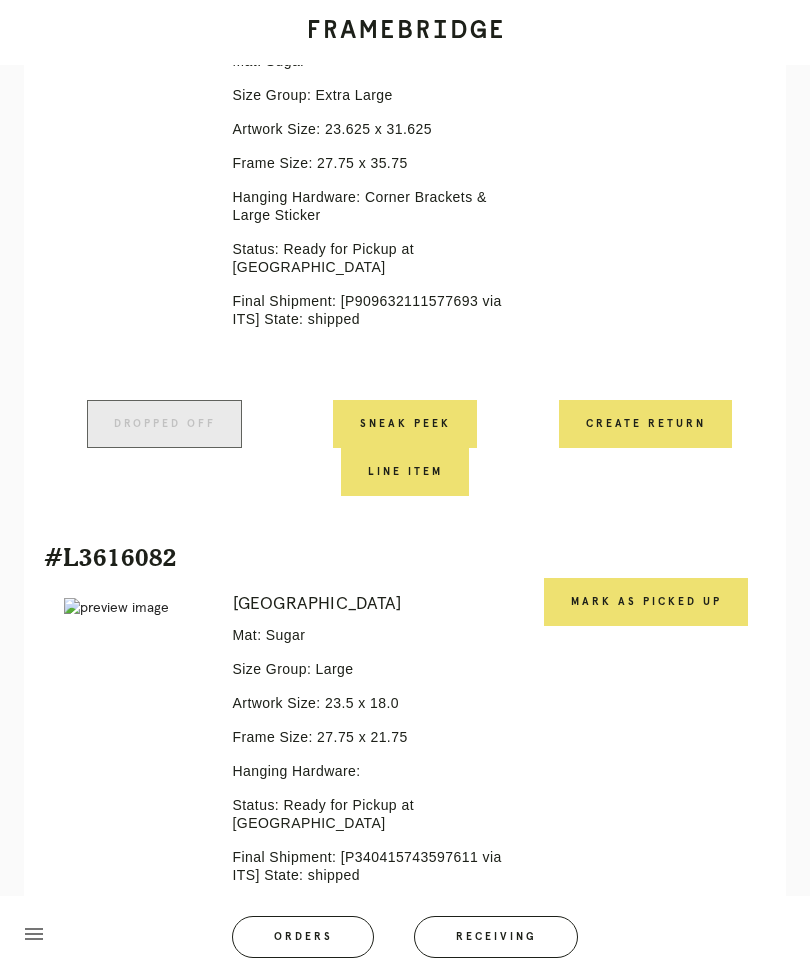 click on "Mark as Picked Up" at bounding box center (646, 602) 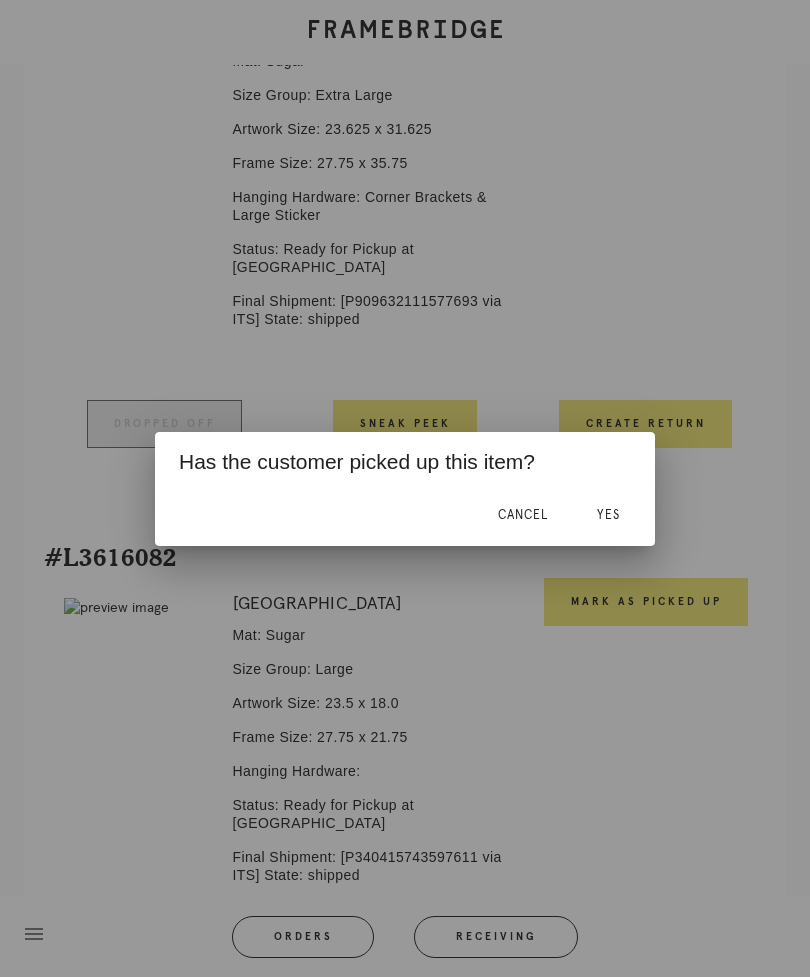 click on "Yes" at bounding box center [608, 515] 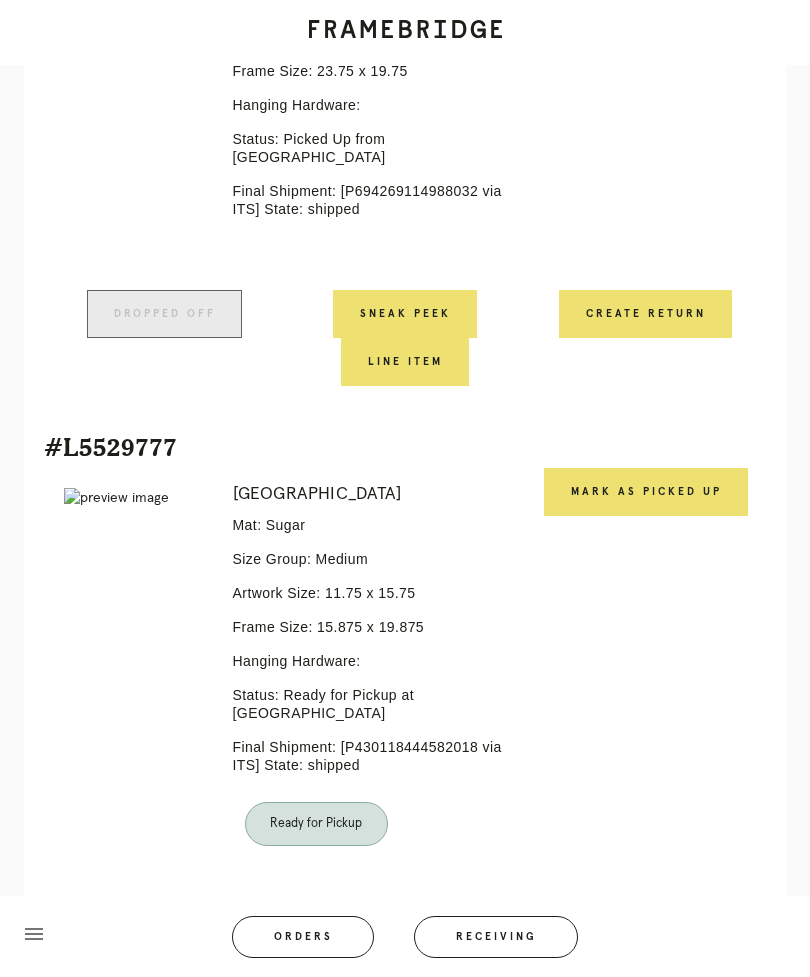 scroll, scrollTop: 708, scrollLeft: 0, axis: vertical 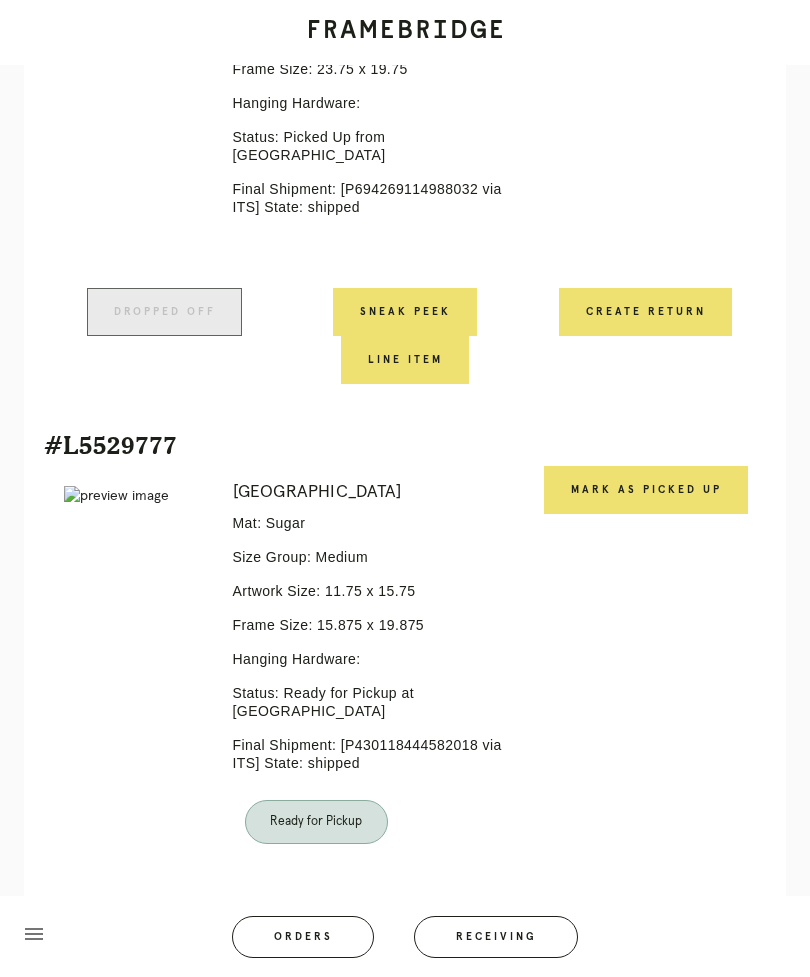 click on "Mark as Picked Up" at bounding box center [646, 490] 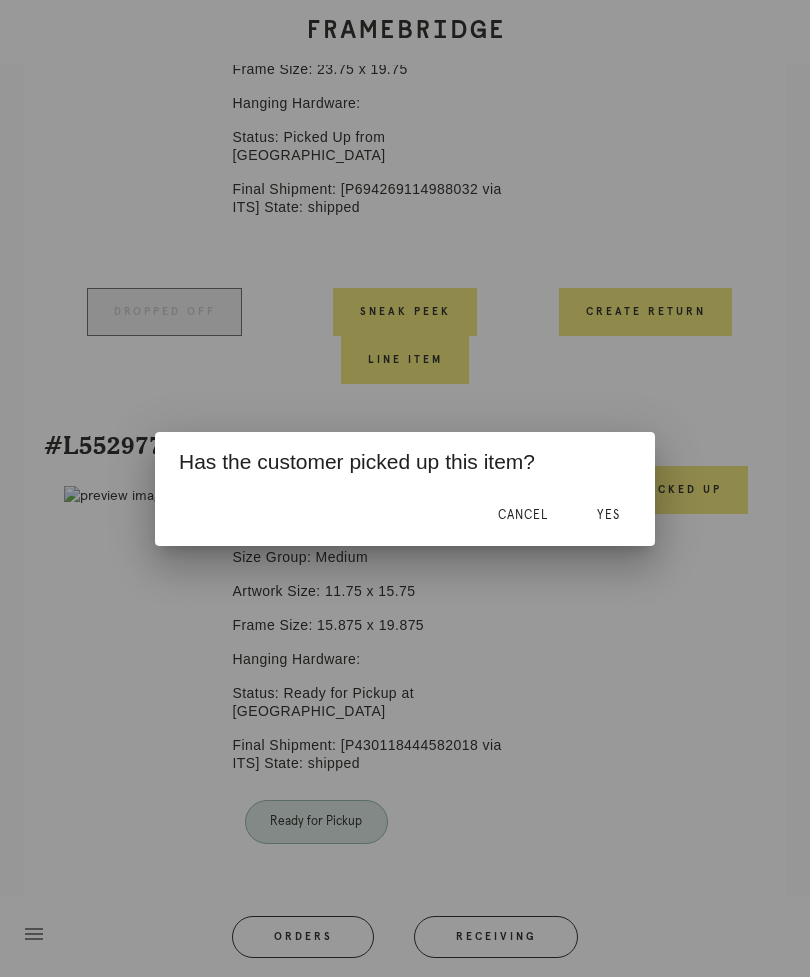 click on "Yes" at bounding box center (608, 516) 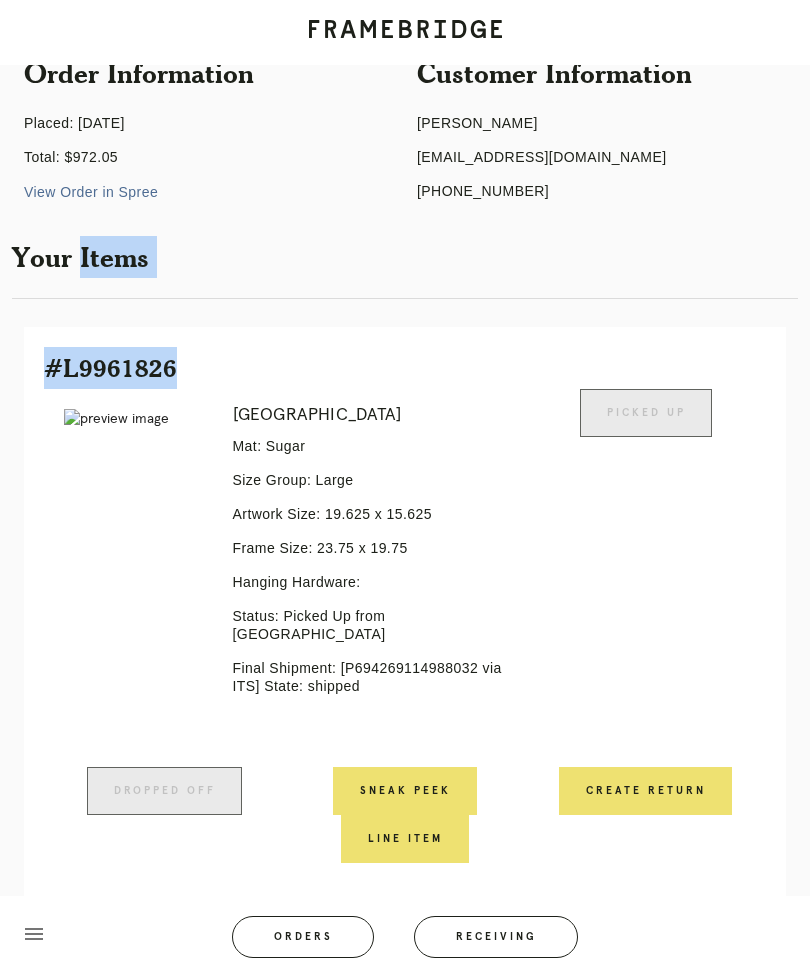 scroll, scrollTop: 494, scrollLeft: 0, axis: vertical 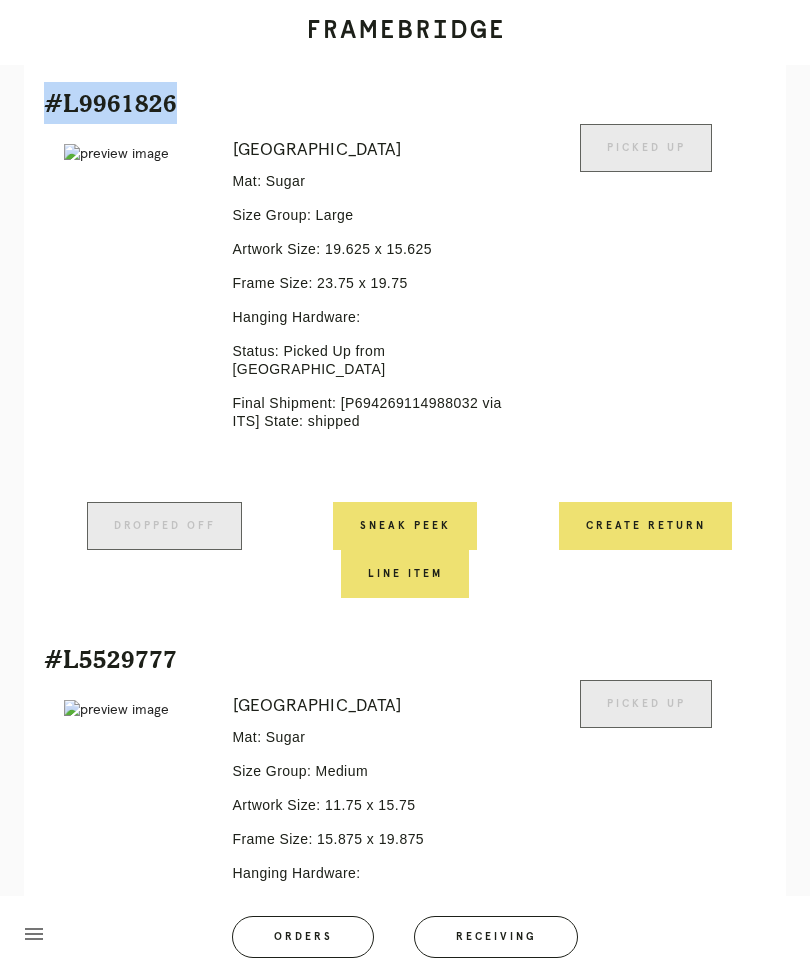 click on "Receiving" at bounding box center [496, 937] 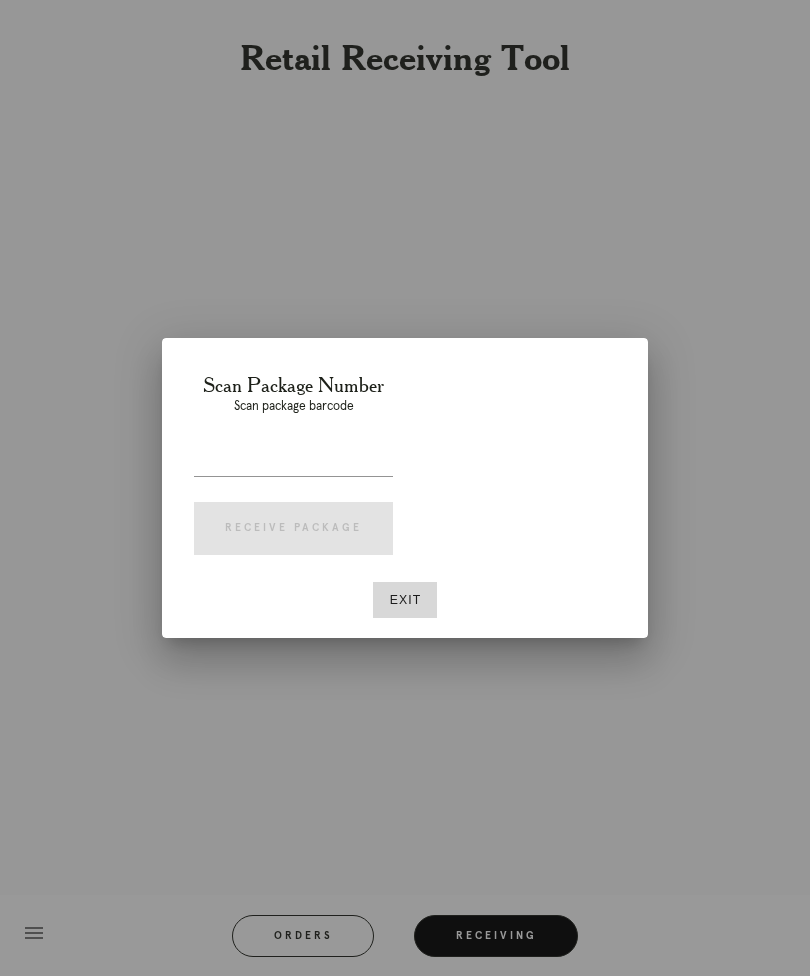 scroll, scrollTop: 64, scrollLeft: 0, axis: vertical 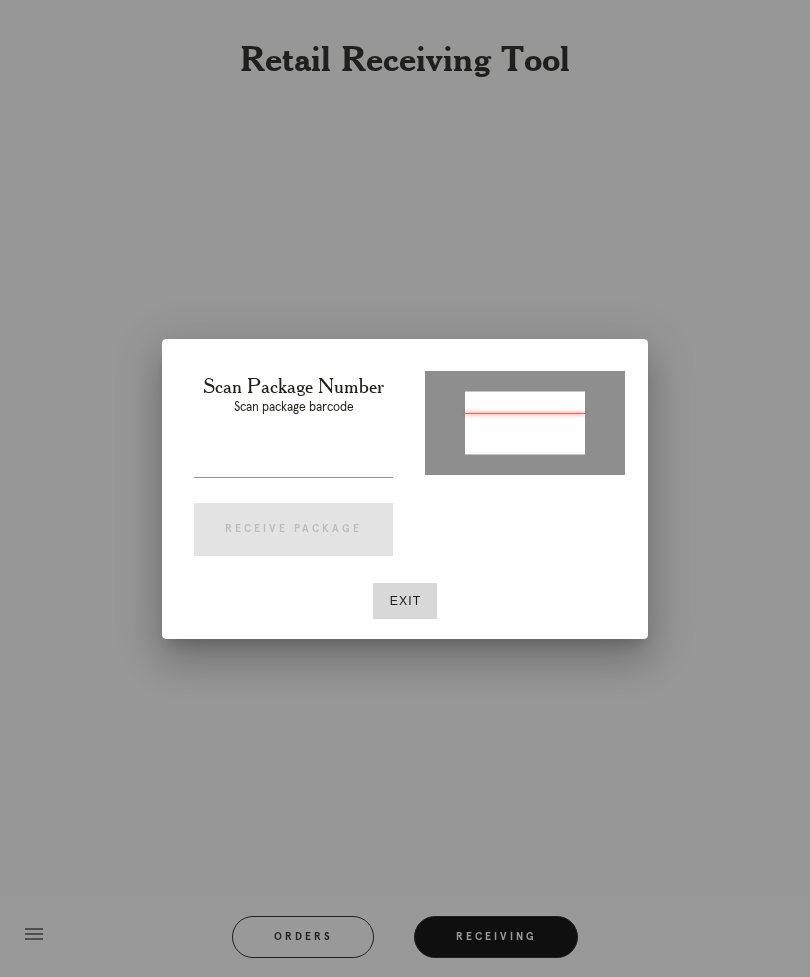 click at bounding box center (525, 421) 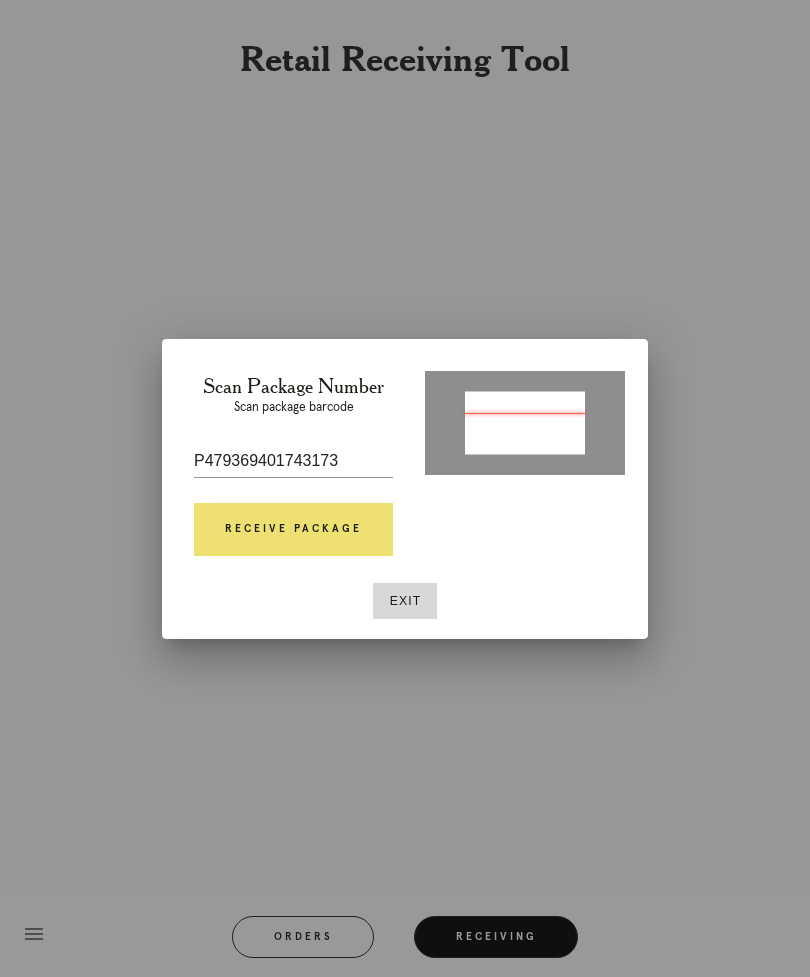 type on "200609840691425" 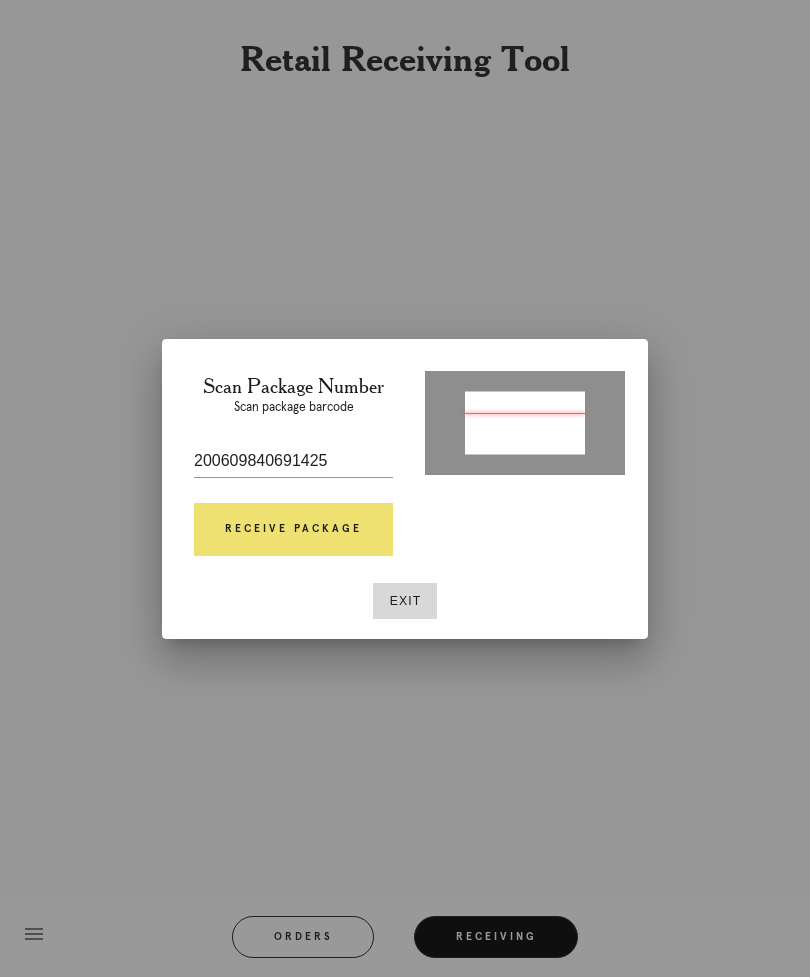 click at bounding box center [525, 424] 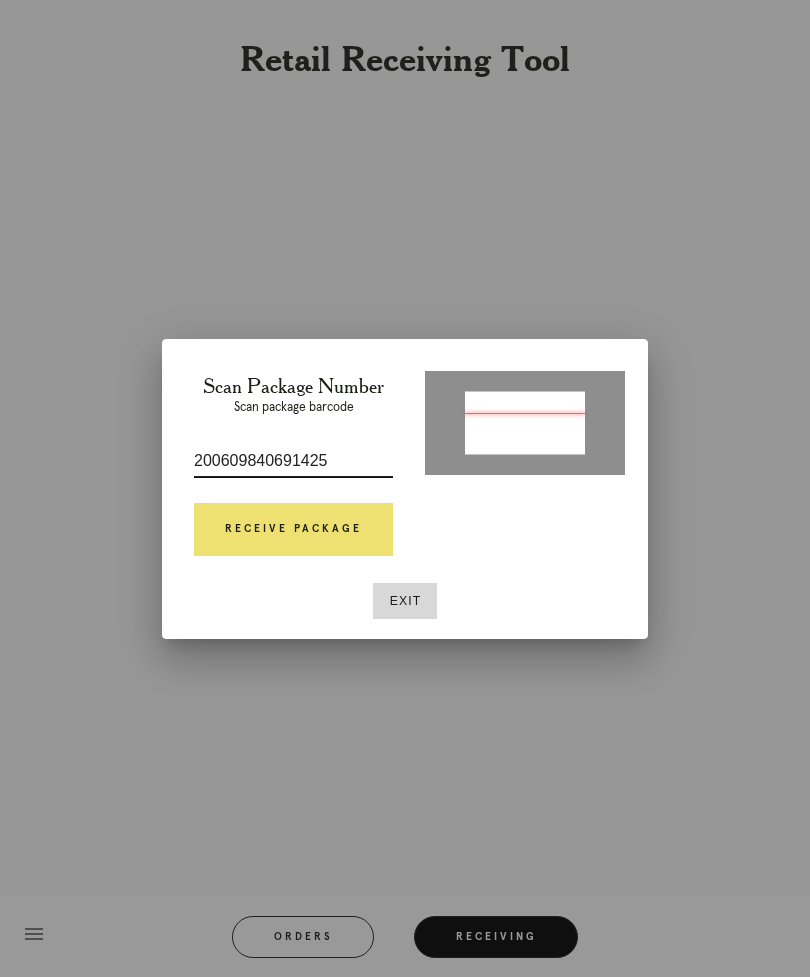 click on "200609840691425" at bounding box center (293, 461) 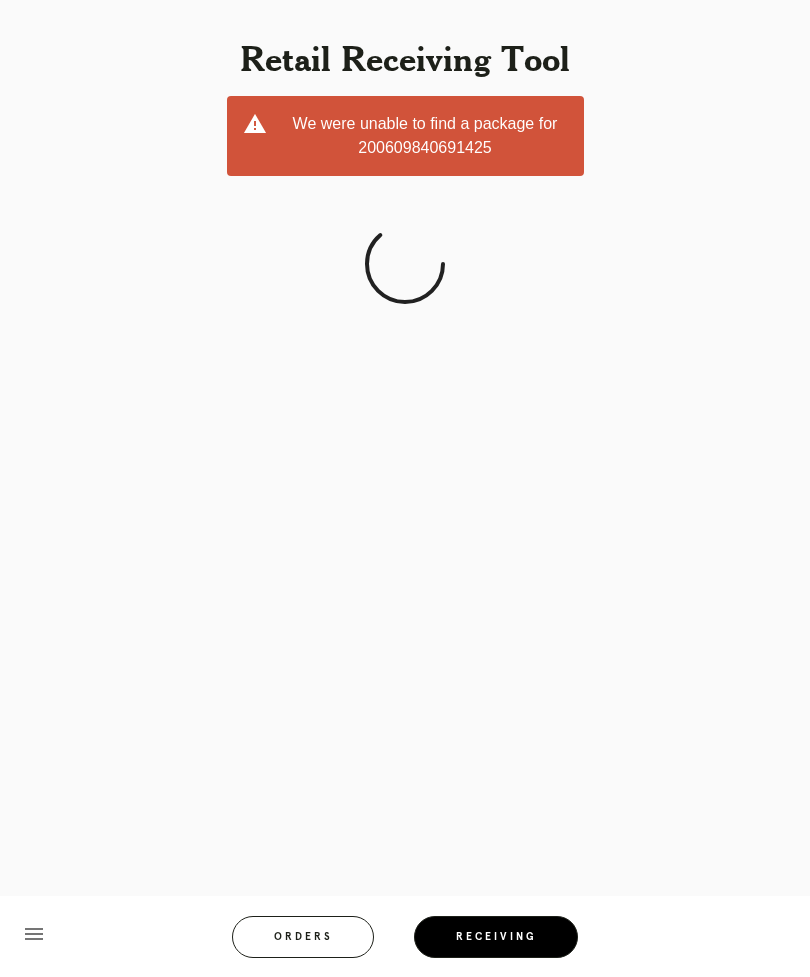 click on "Receiving" at bounding box center [496, 937] 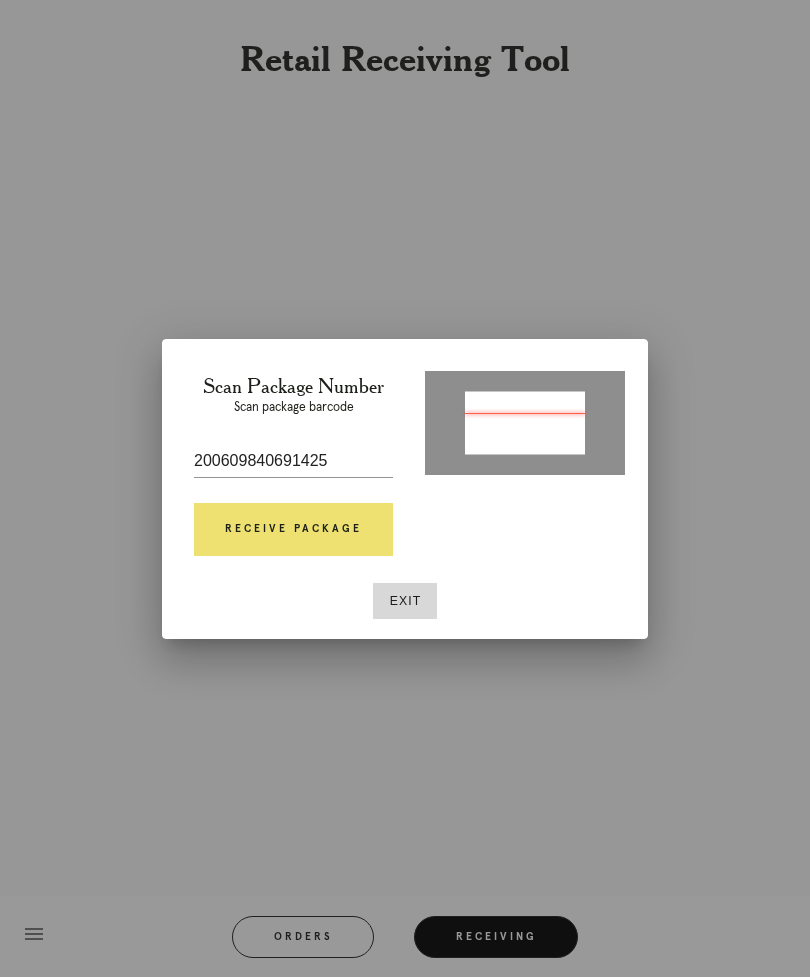 type on "P479369401743173" 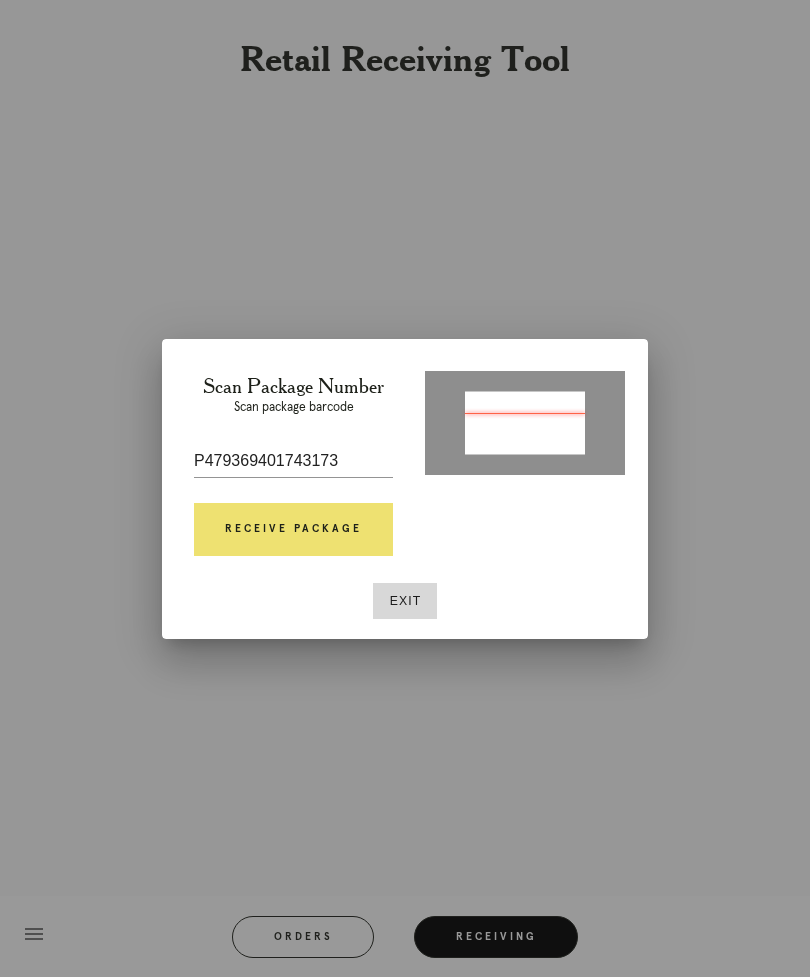 click on "Receive Package" at bounding box center (293, 530) 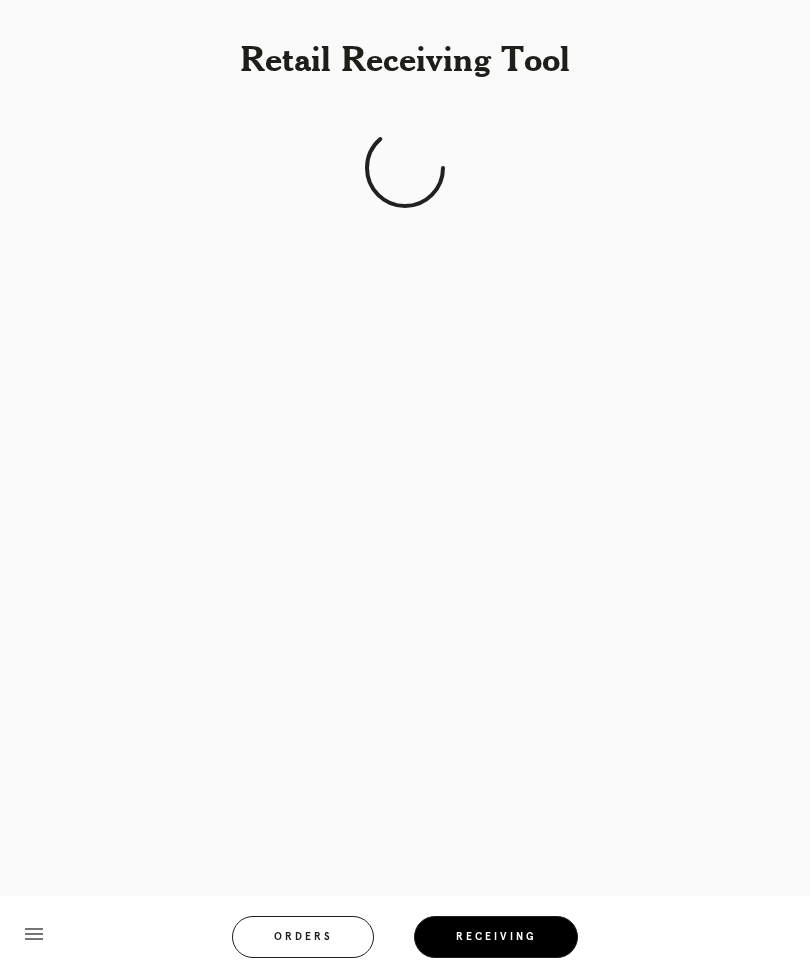 click on "Receive Package" at bounding box center [350, 509] 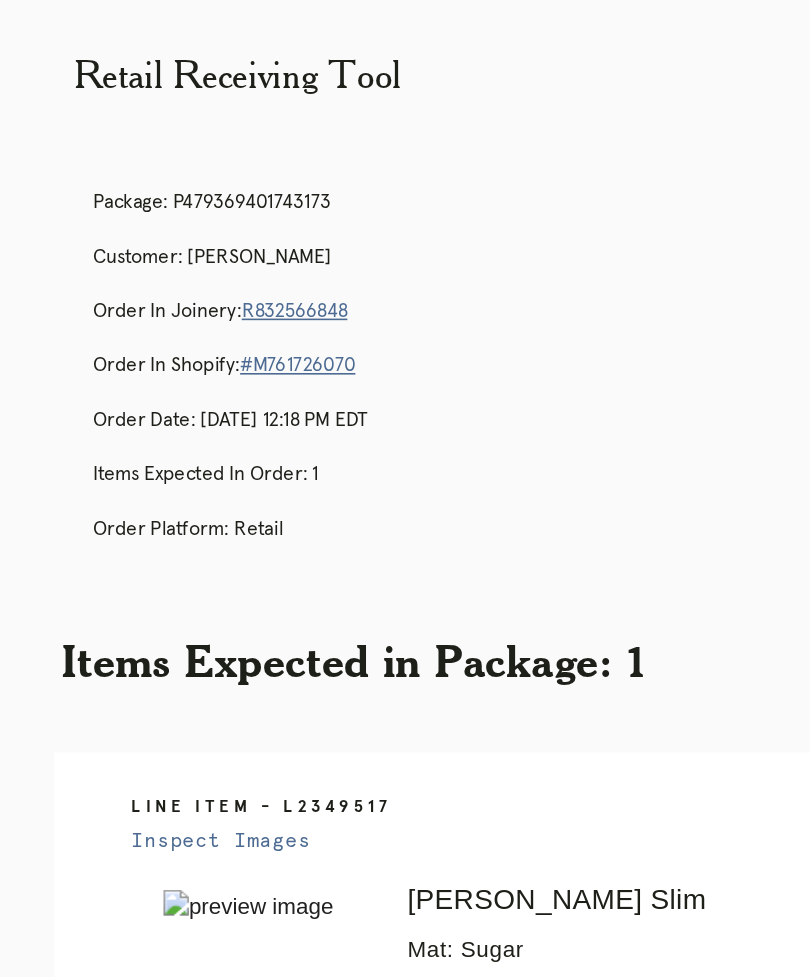 scroll, scrollTop: 4, scrollLeft: 0, axis: vertical 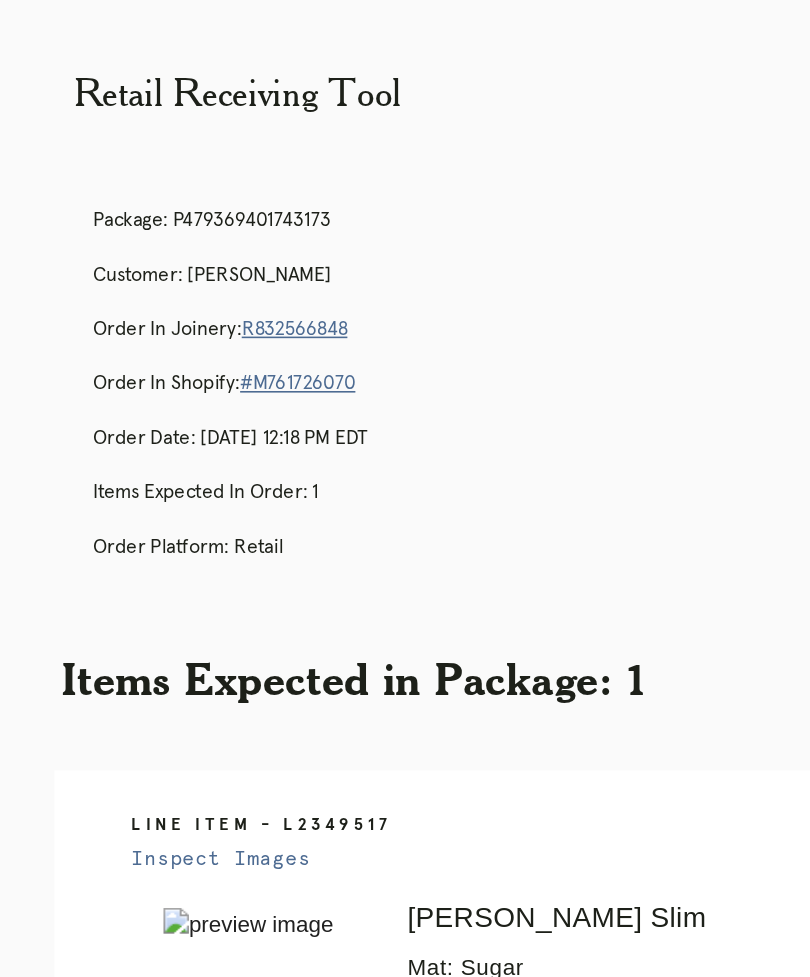 click on "R832566848" at bounding box center (194, 205) 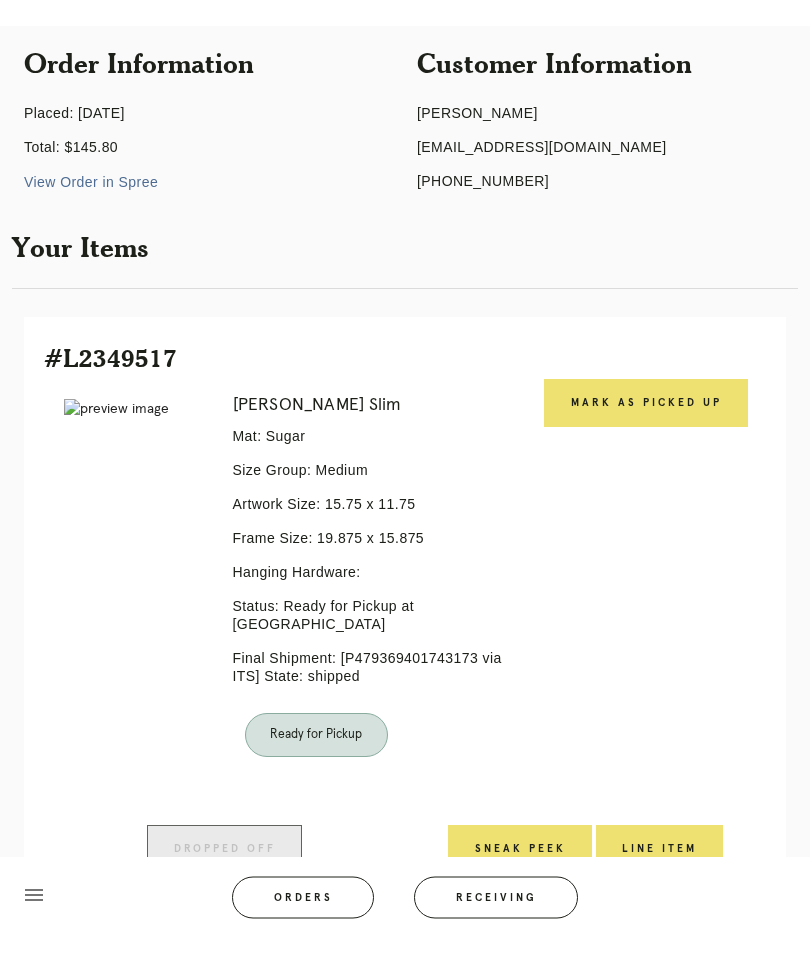 scroll, scrollTop: 199, scrollLeft: 0, axis: vertical 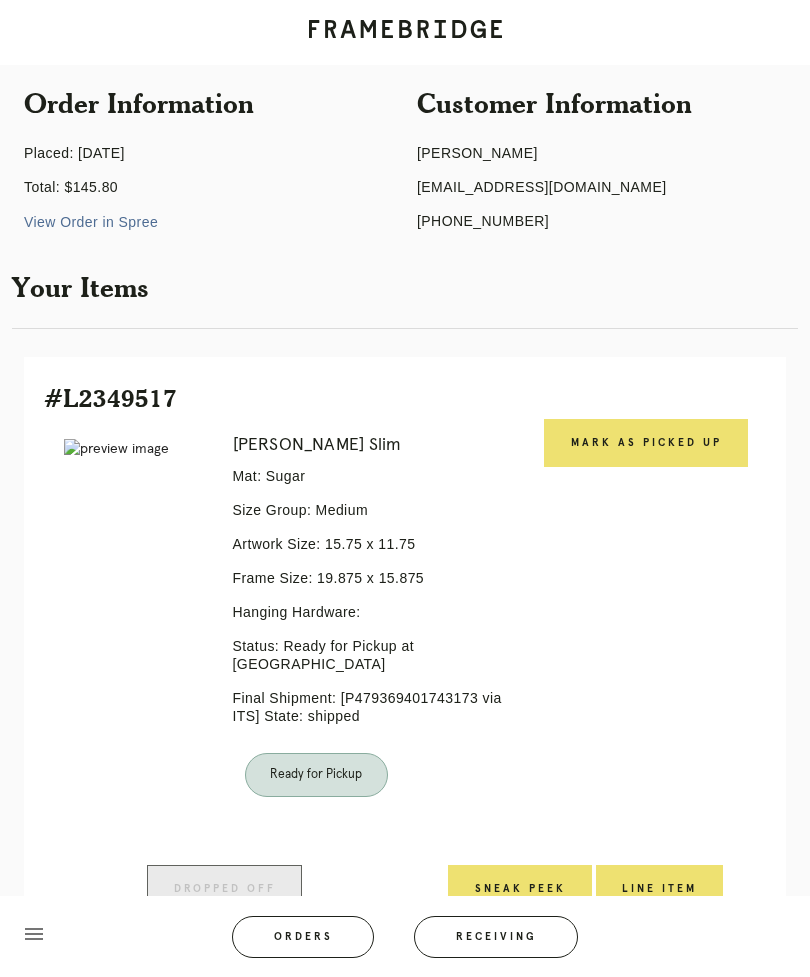 click on "Mark as Picked Up" at bounding box center (646, 443) 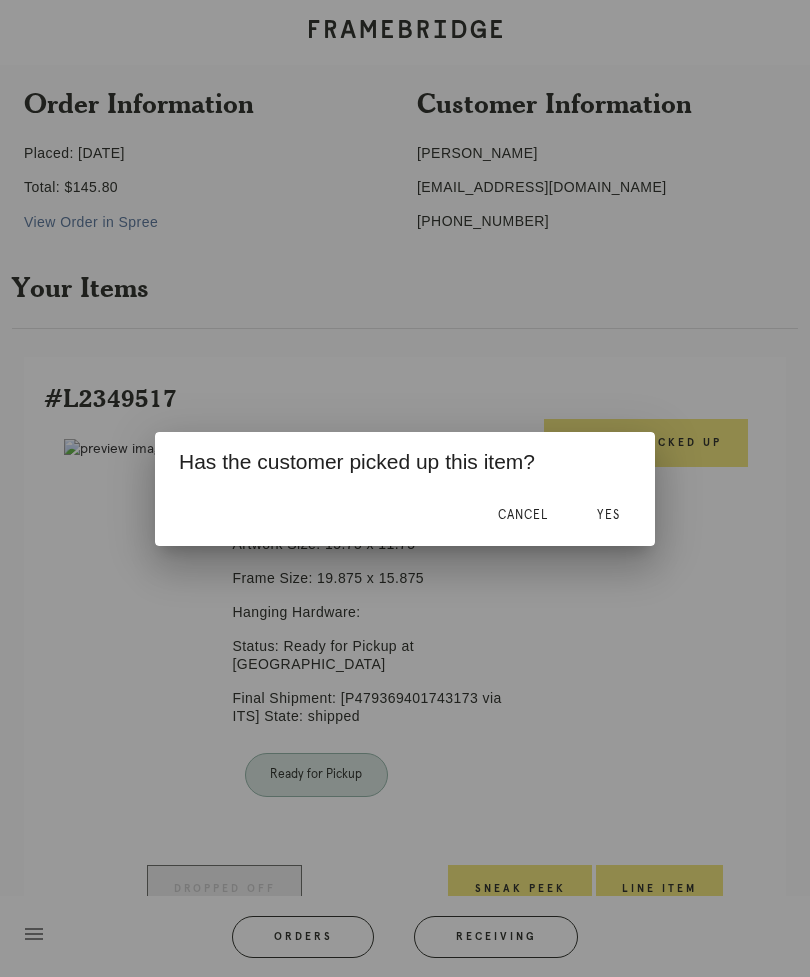 click on "Yes" at bounding box center (608, 516) 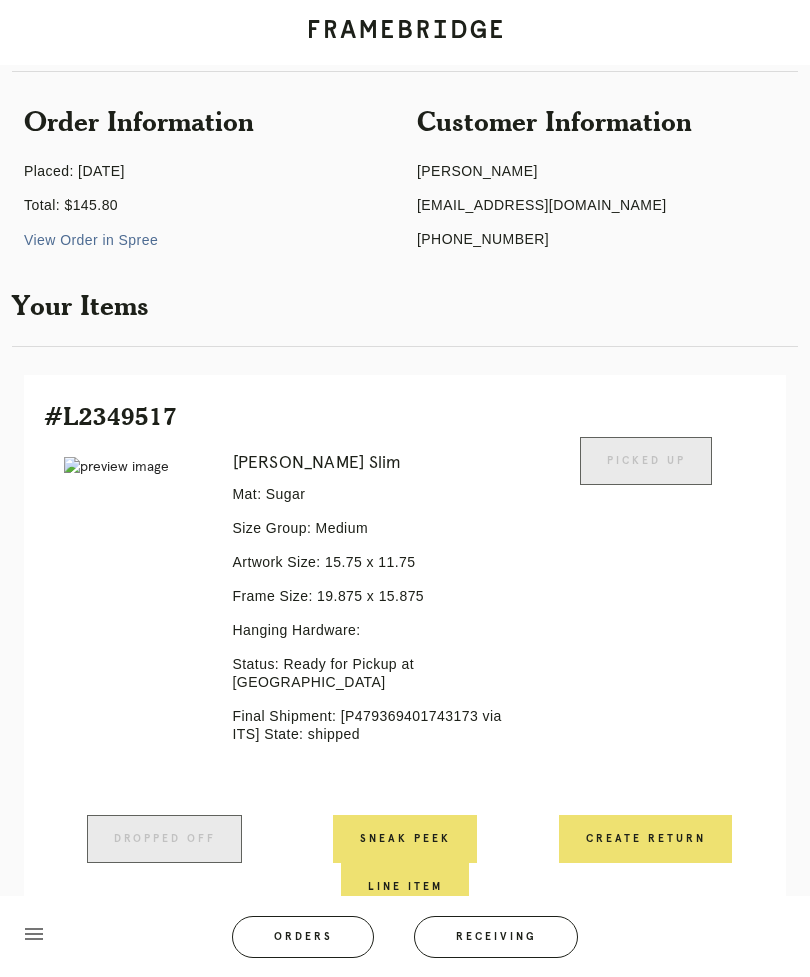 click on "Create Return" at bounding box center [645, 839] 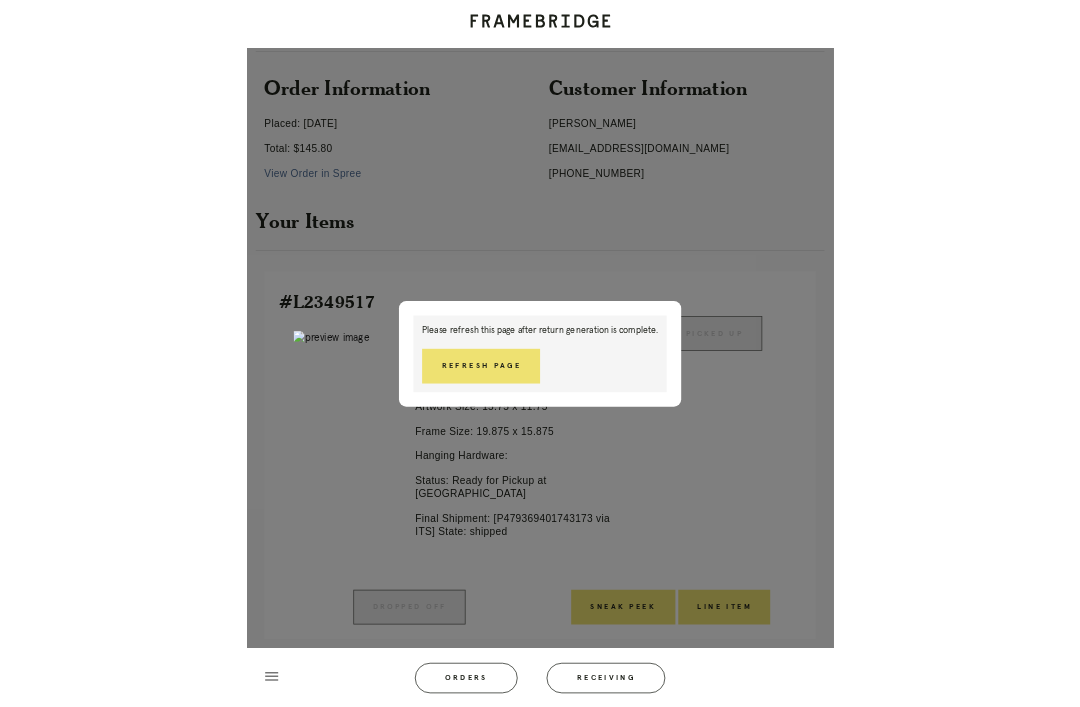 scroll, scrollTop: 108, scrollLeft: 0, axis: vertical 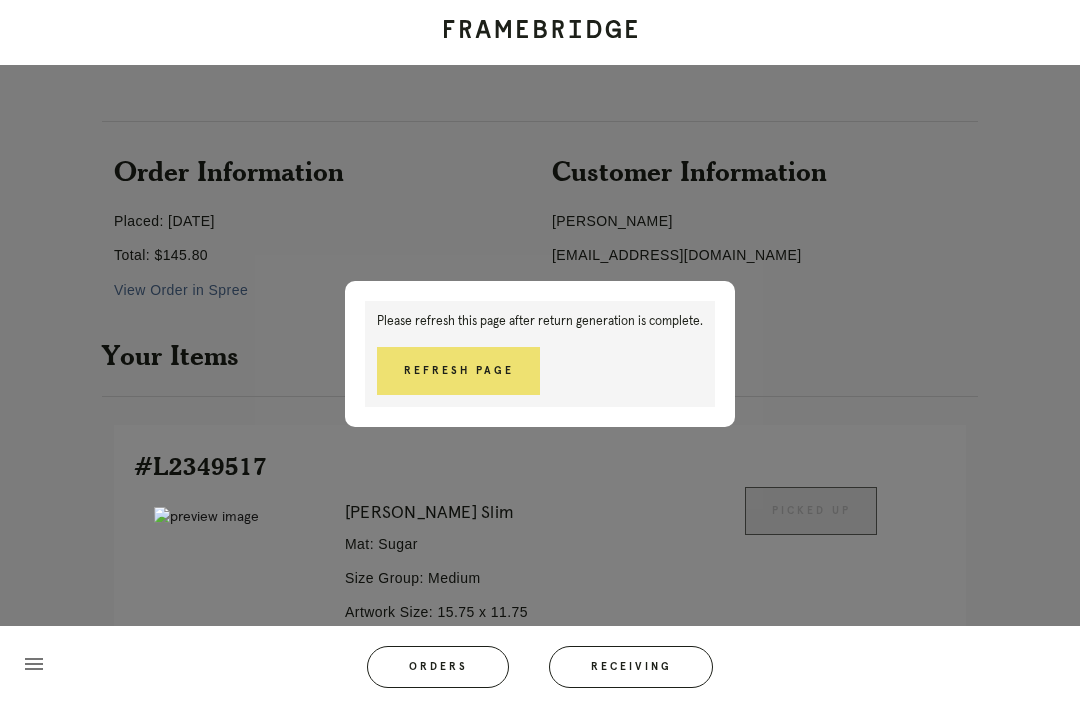 click on "Refresh Page" at bounding box center (458, 371) 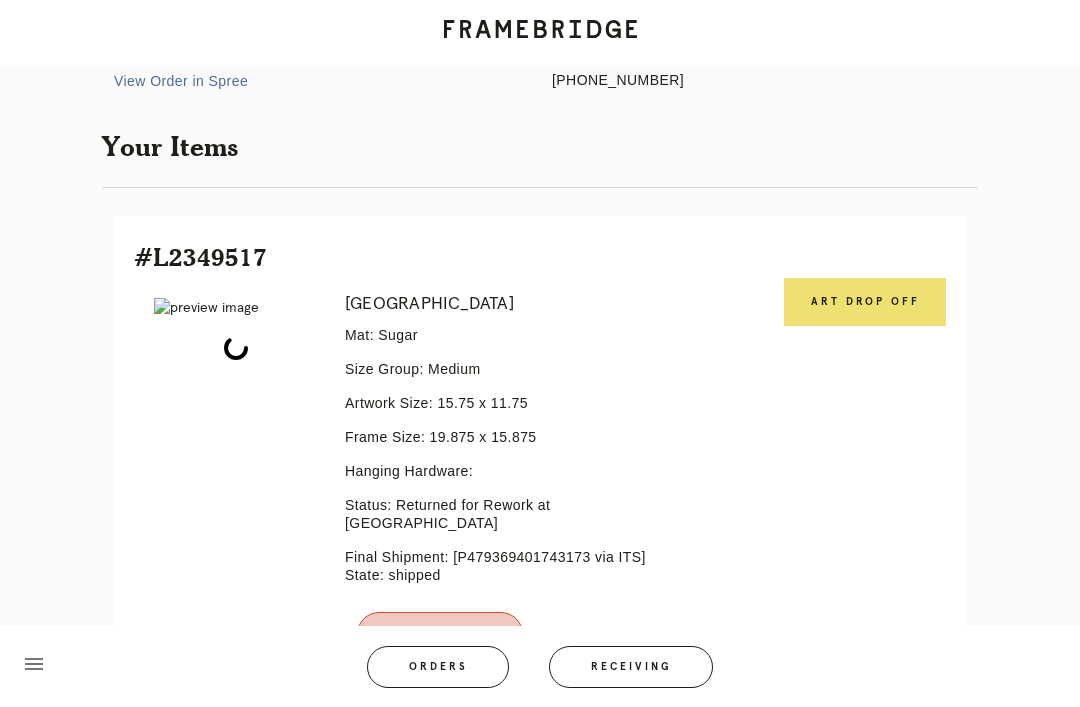scroll, scrollTop: 446, scrollLeft: 0, axis: vertical 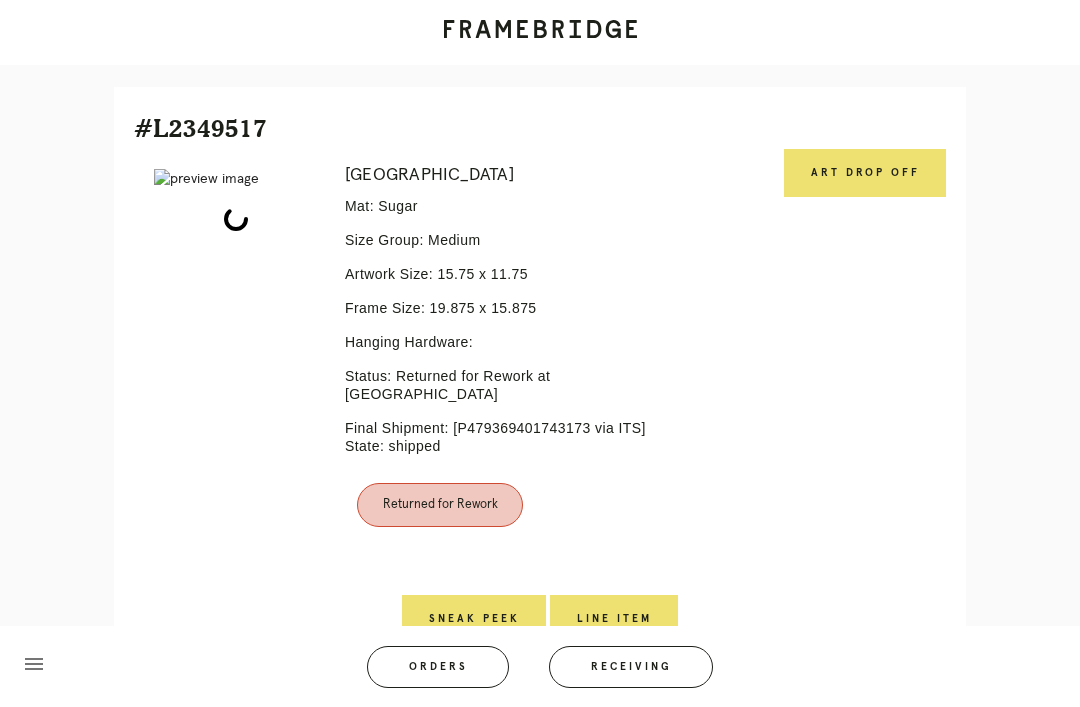 click on "Art drop off" at bounding box center [865, 173] 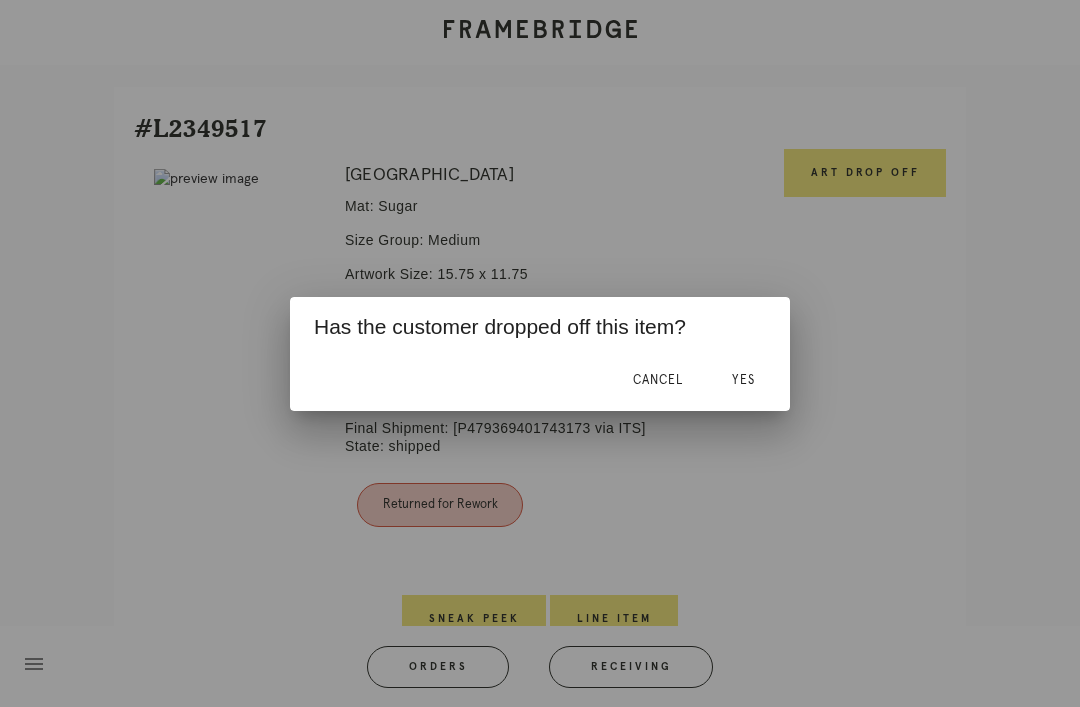 click on "Yes" at bounding box center [743, 380] 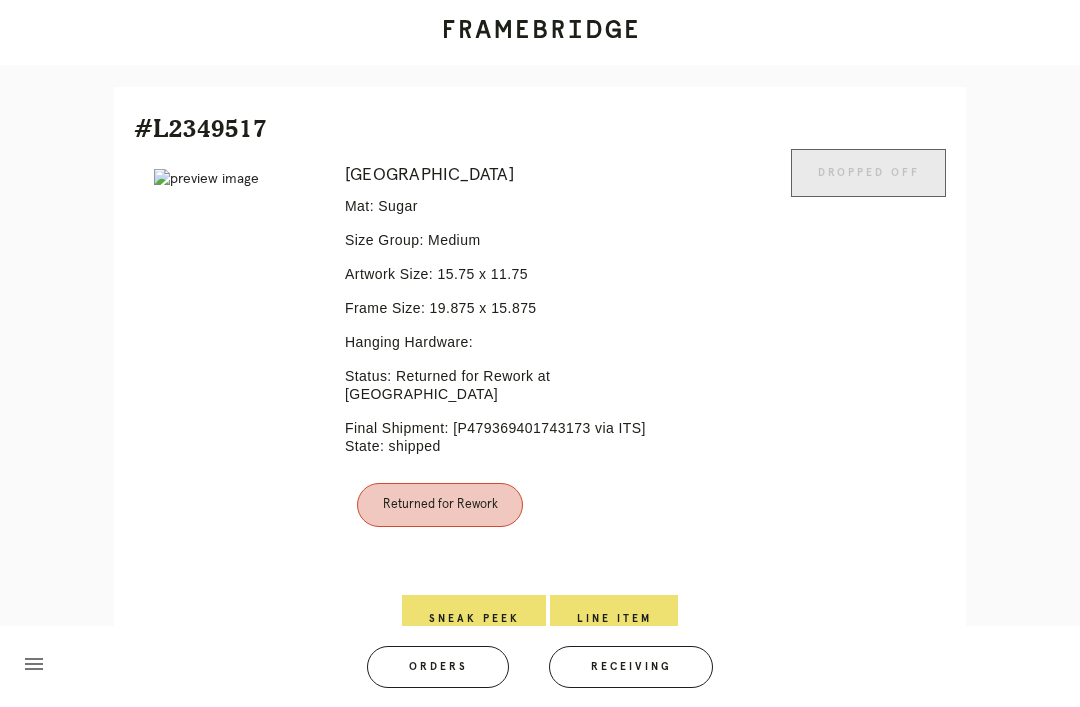 click on "Line Item" at bounding box center (614, 619) 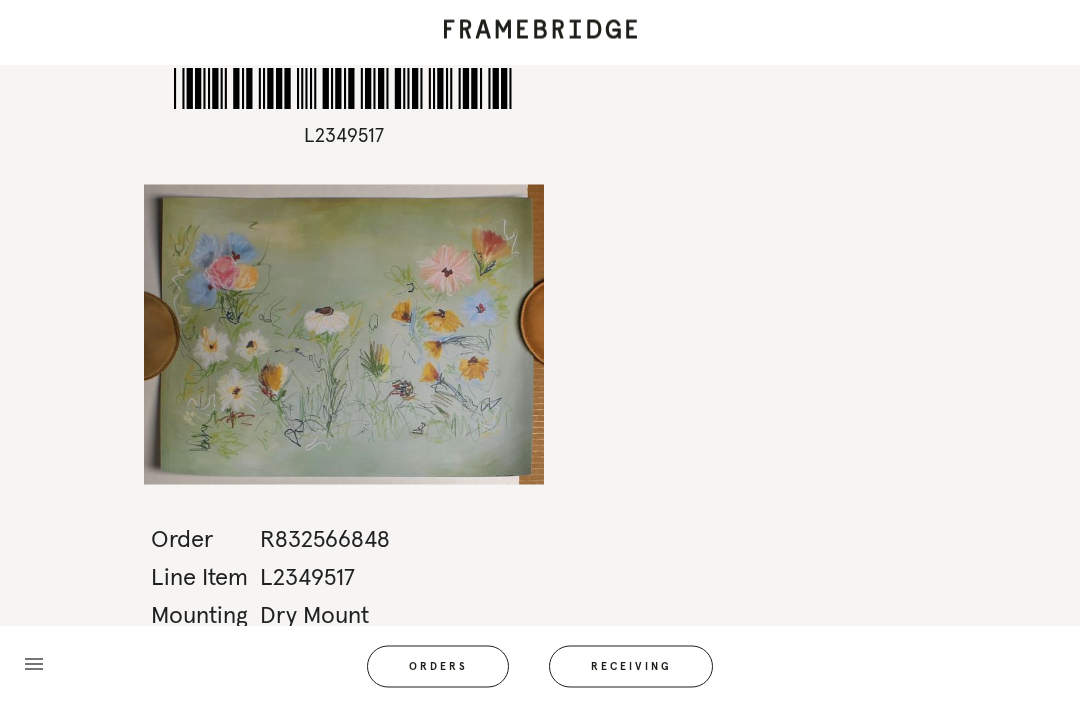 scroll, scrollTop: 0, scrollLeft: 0, axis: both 